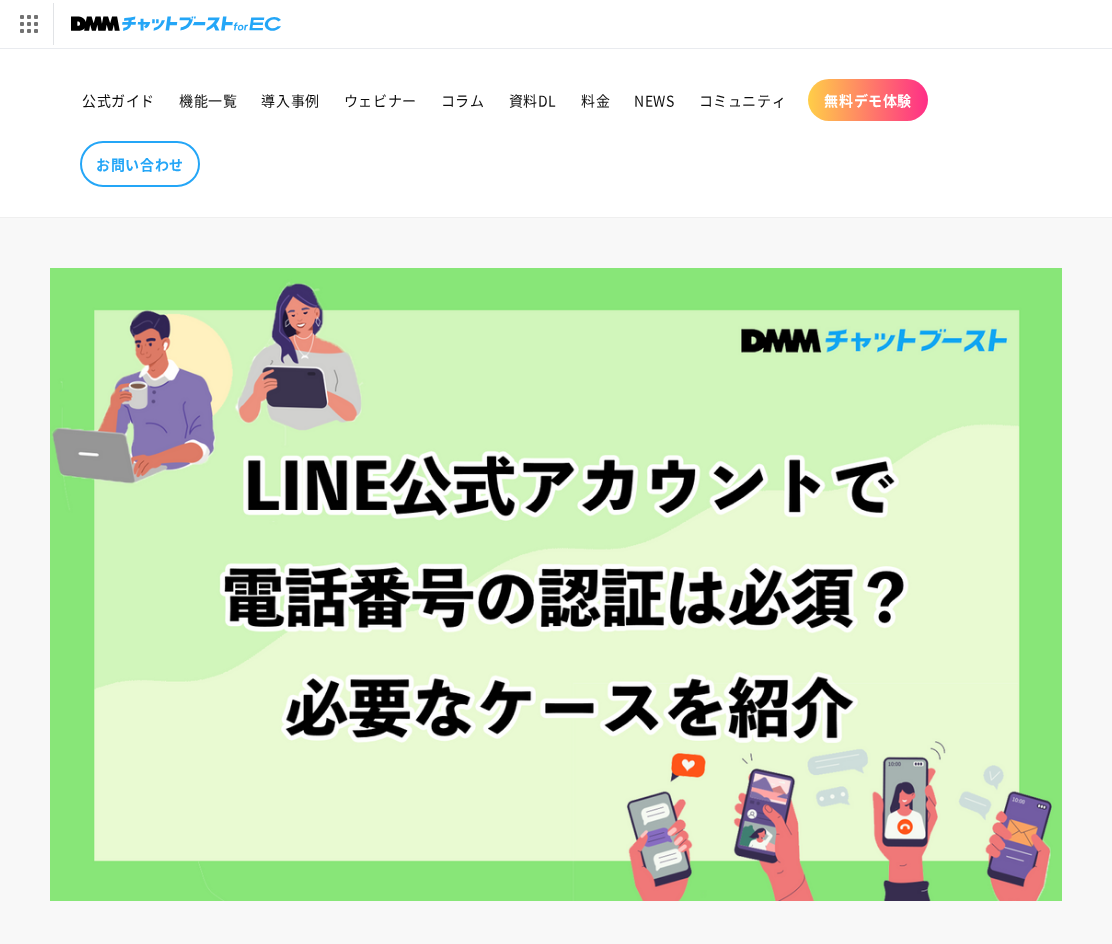 scroll, scrollTop: 0, scrollLeft: 0, axis: both 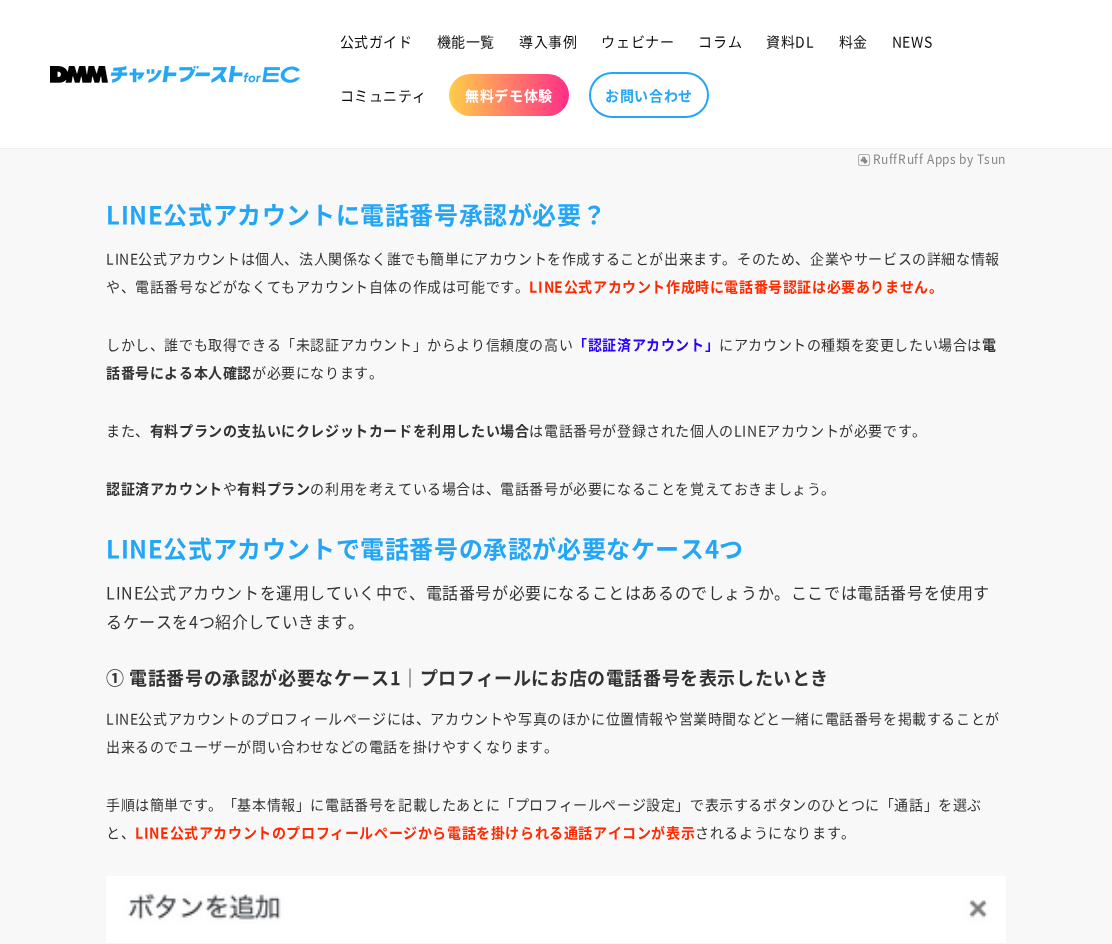 click on "LINE公式アカウントは個人、法人関係なく誰でも簡単にアカウントを作成することが出来ます。そのため、企業やサービスの詳細な情報や、電話番号などがなくてもアカウント自体の作成は可能です。 LINE公式アカウント作成時に電話番号認証は必要ありません。" at bounding box center [556, 272] 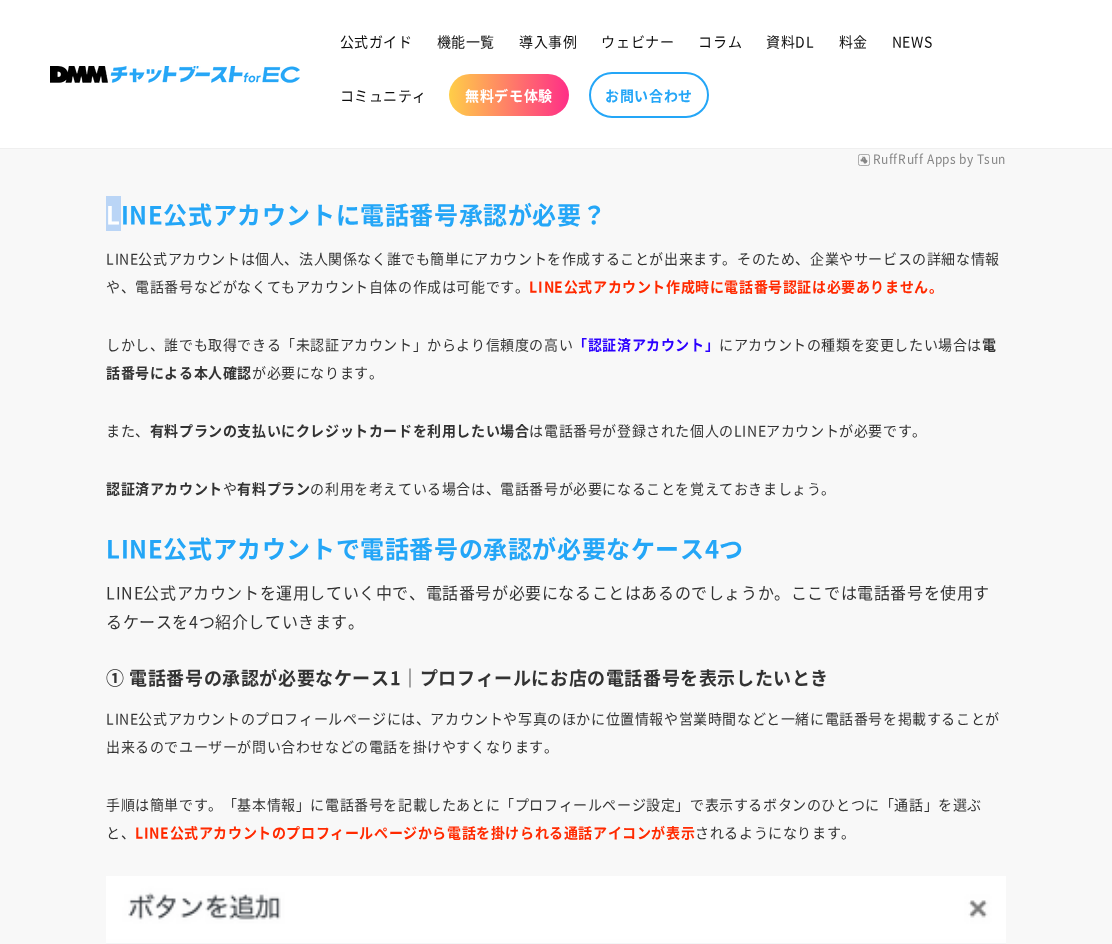 drag, startPoint x: 88, startPoint y: 211, endPoint x: 124, endPoint y: 212, distance: 36.013885 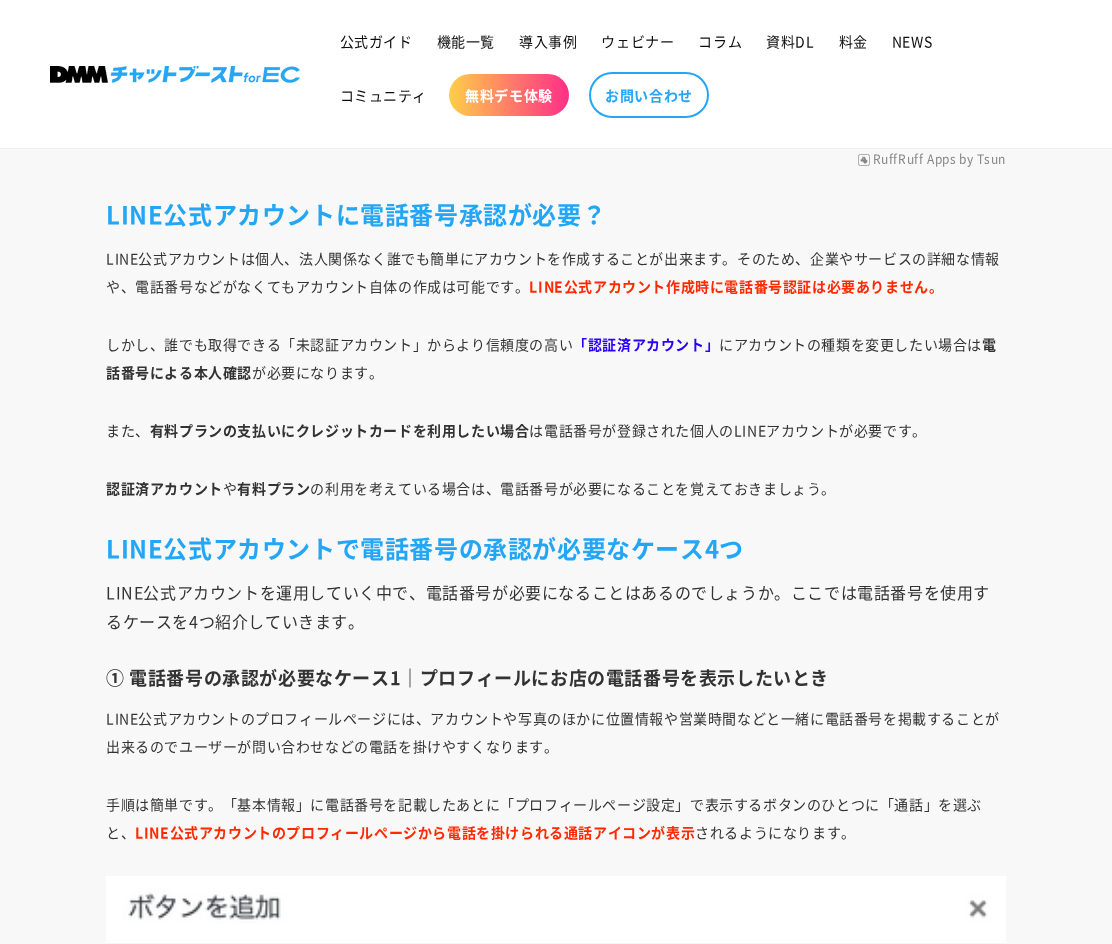 click on "LINE公式アカウントは個人、法人関係なく誰でも簡単にアカウントを作成することが出来ます。そのため、企業やサービスの詳細な情報や、電話番号などがなくてもアカウント自体の作成は可能です。 LINE公式アカウント作成時に電話番号認証は必要ありません。" at bounding box center (556, 272) 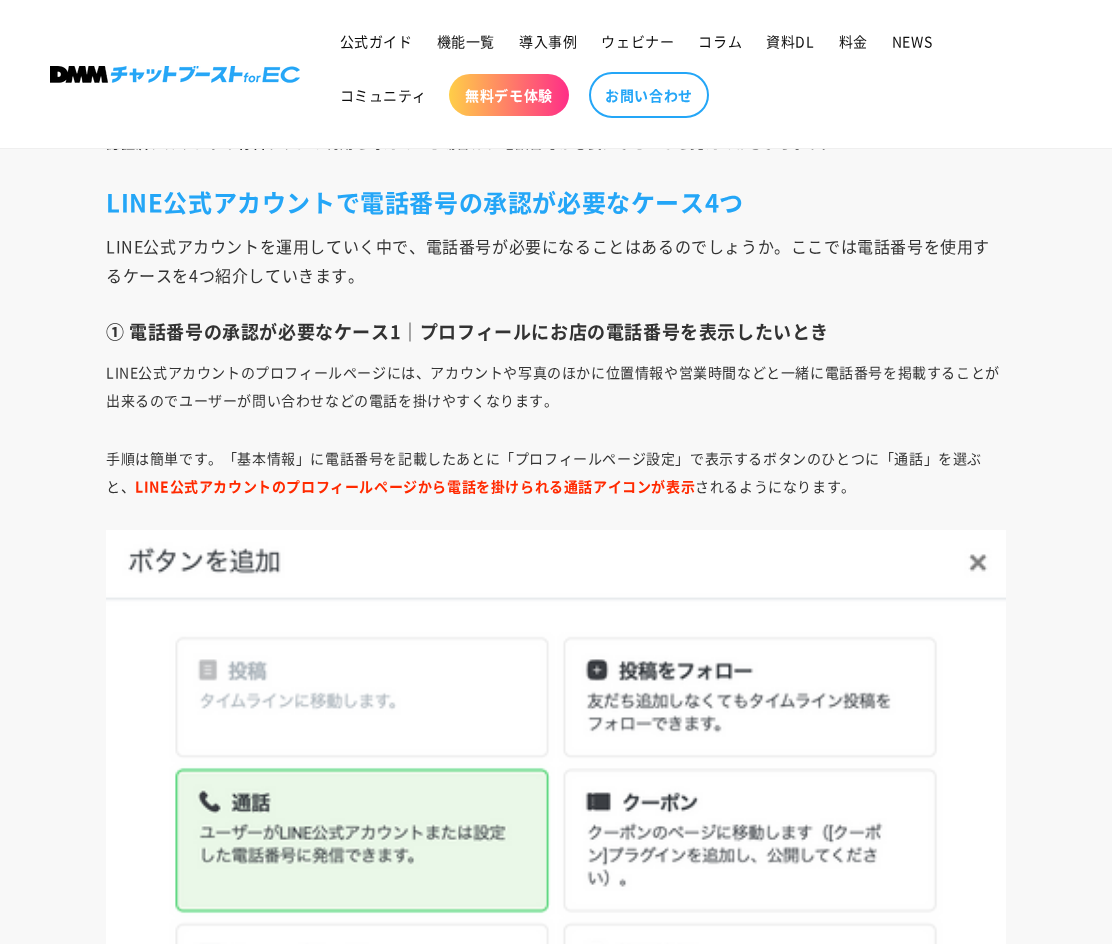 scroll, scrollTop: 2200, scrollLeft: 0, axis: vertical 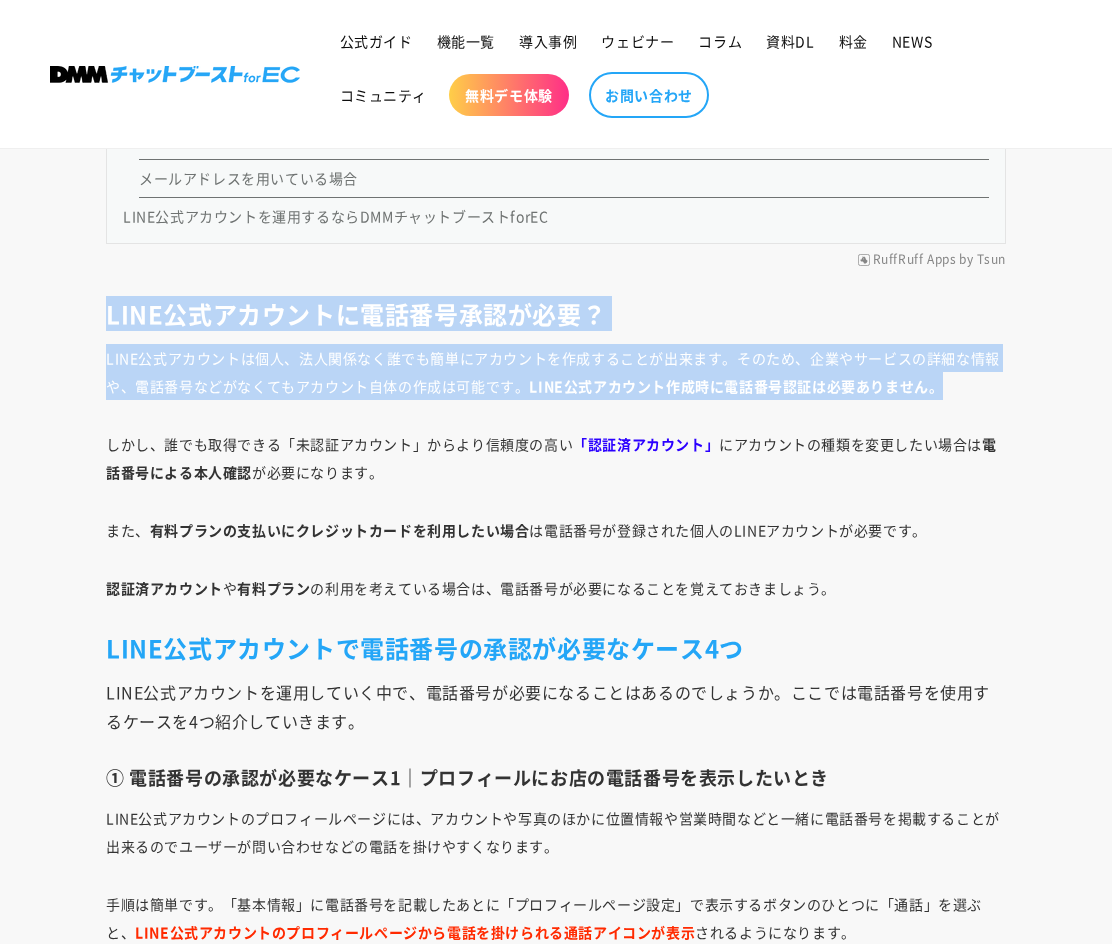 drag, startPoint x: 93, startPoint y: 307, endPoint x: 973, endPoint y: 399, distance: 884.796 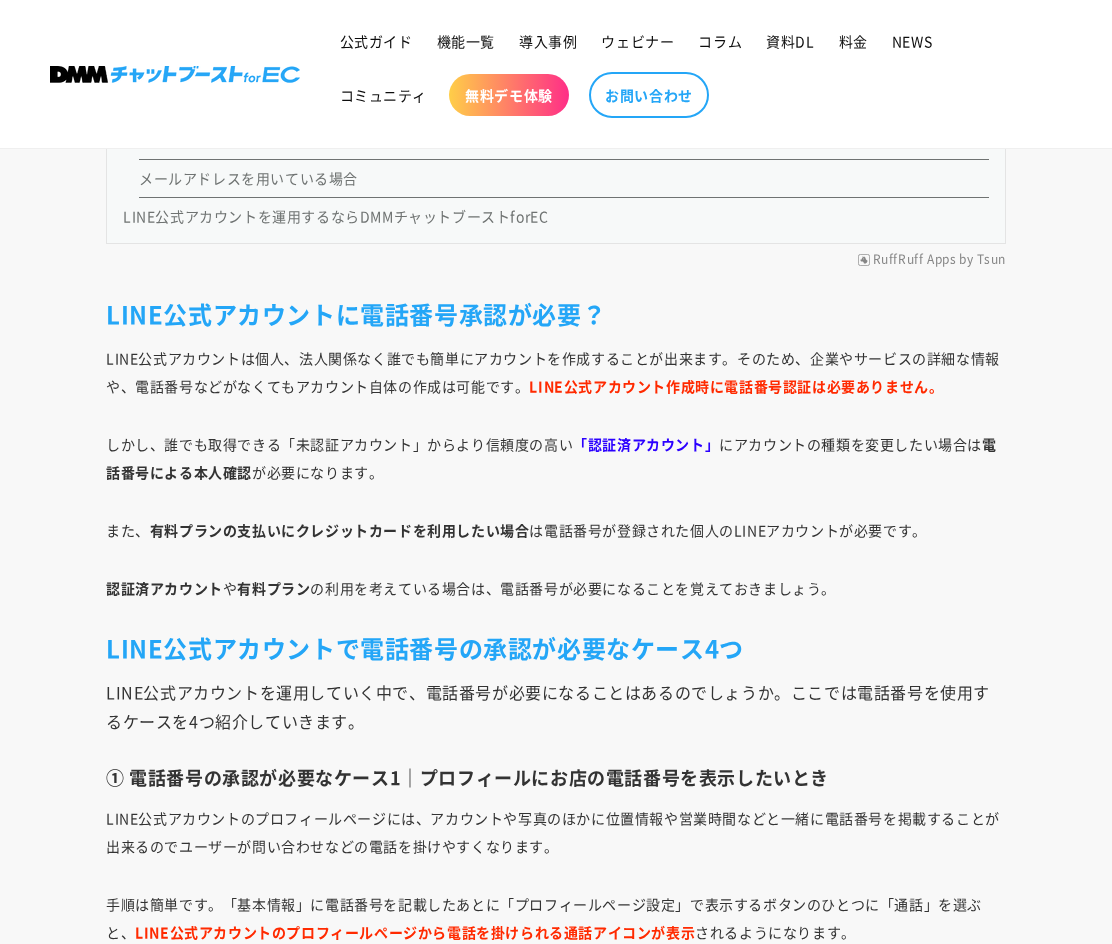 click on "通常のLINEはアカウントの作成時に電話番号認証が必要ですが、LINE公式アカウントではアカウント作成時にどのような情報が必要になるか分からない方も多いのではないでしょうか。
ここでは、LINE公式アカウントの作成方法とともに、LINE公式アカウントを作成、運用する中で電話番号が必要になるケースについても解説していきます。
DMMチャットブーストでは LINE公式アカウント に関する記事もございますので、ぜひご覧ください。
LINE公式アカウントに電話番号承認が必要？
LINE公式アカウントで電話番号の承認が必要なケース4つ
① 電話番号の承認が必要なケース1｜プロフィールにお店の電話番号を表示したいとき
LINE公式アカウントの2つのアカウント作成方法" at bounding box center [556, 3773] 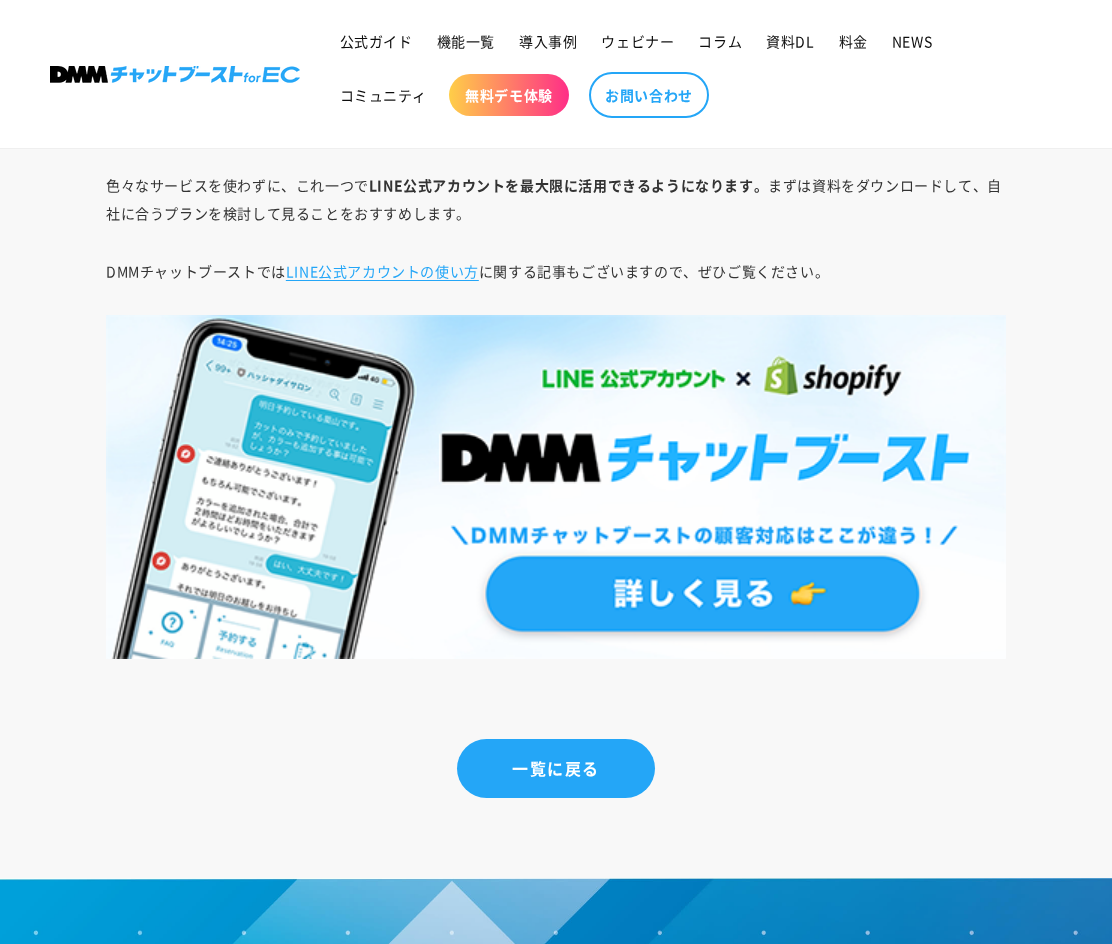 scroll, scrollTop: 10100, scrollLeft: 0, axis: vertical 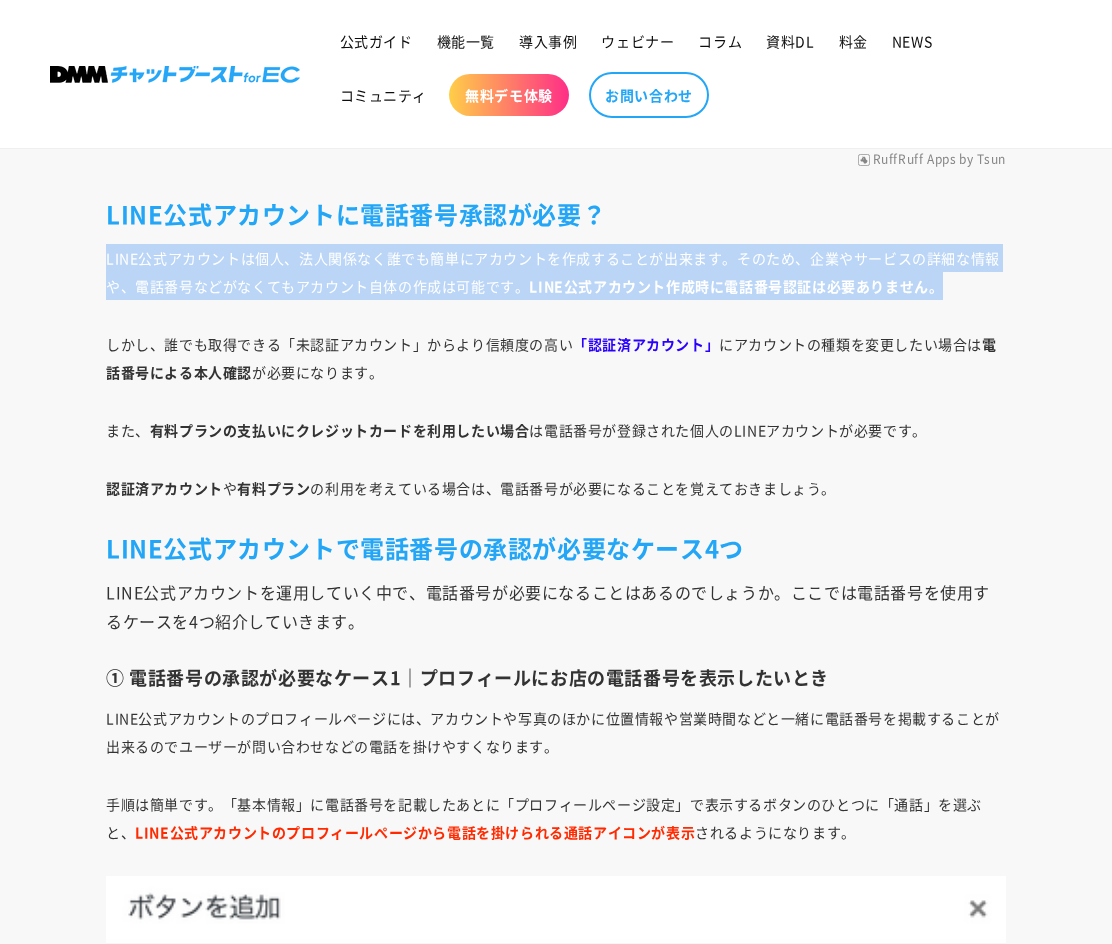 drag, startPoint x: 102, startPoint y: 254, endPoint x: 943, endPoint y: 279, distance: 841.3715 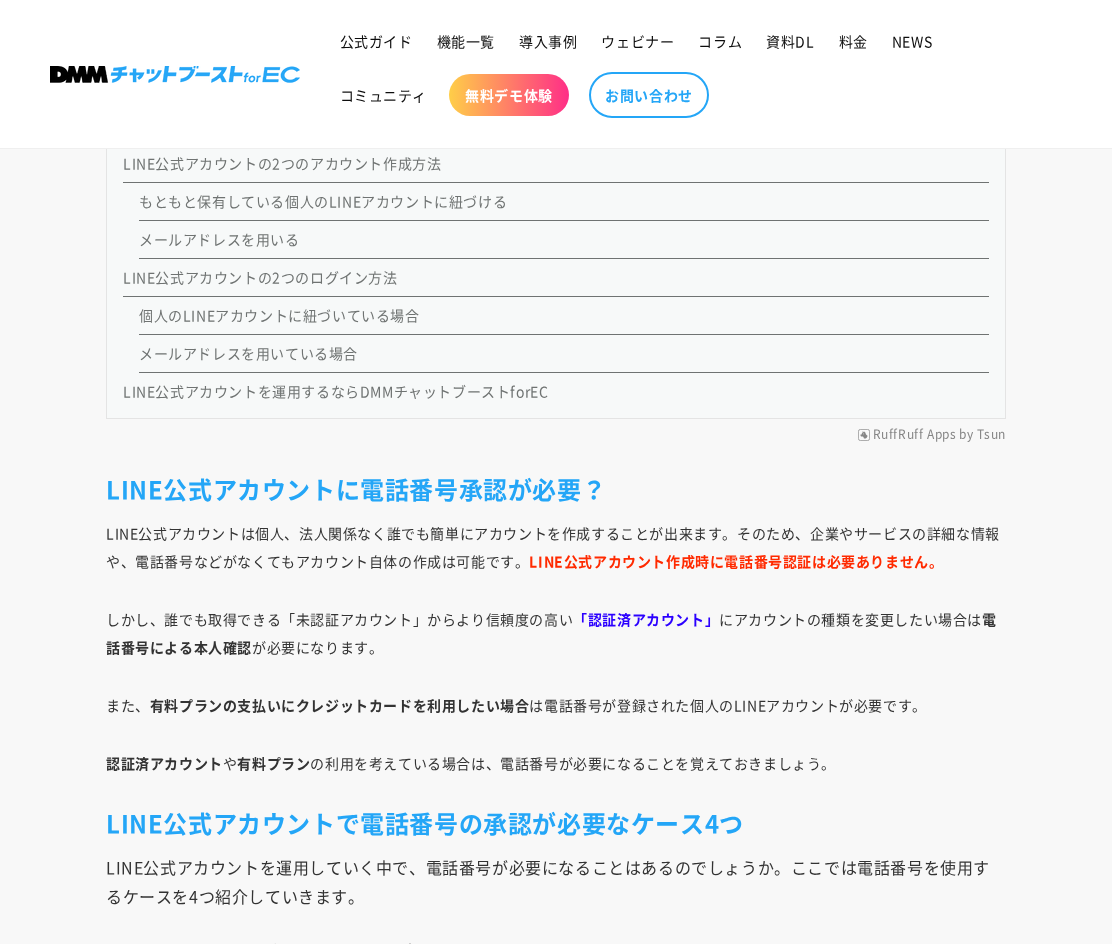scroll, scrollTop: 1800, scrollLeft: 0, axis: vertical 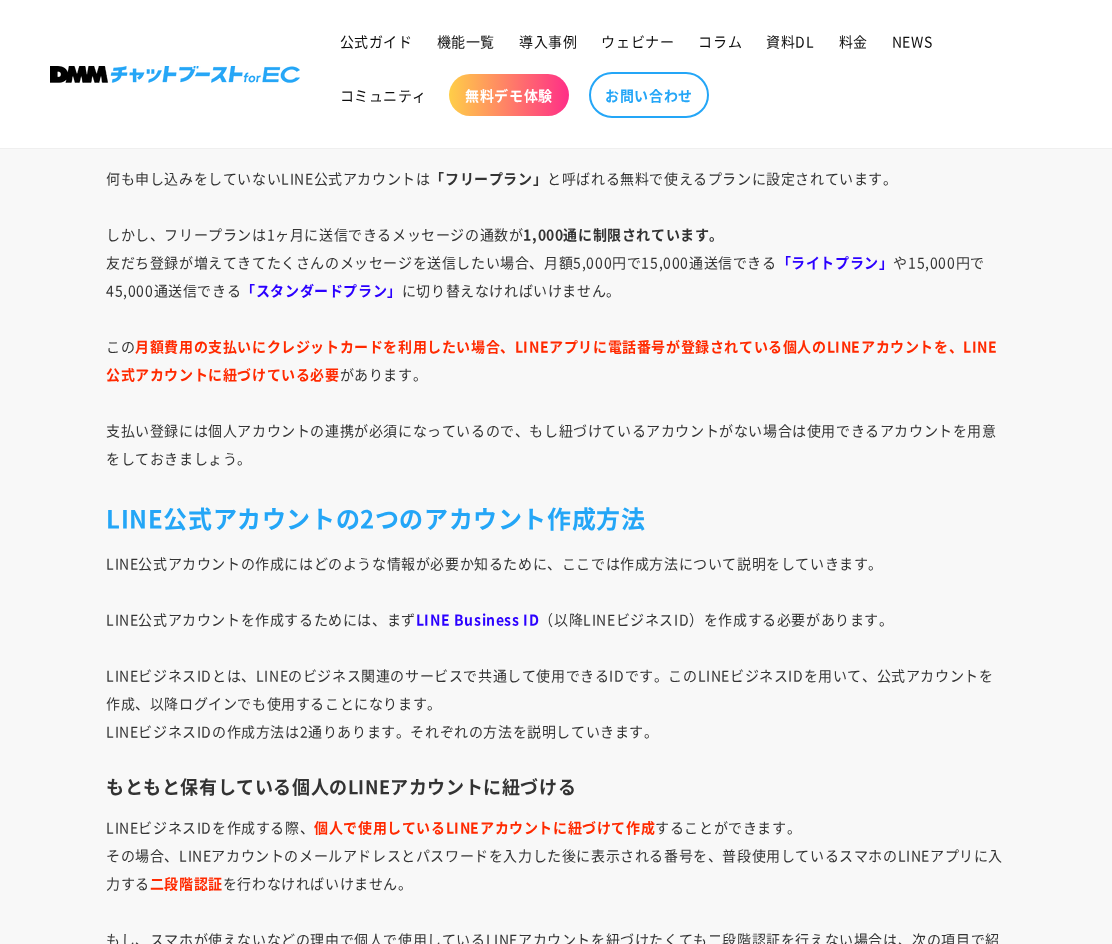 click on "何も申し込みをしていないLINE公式アカウントは 「フリープラン」 と呼ばれる無料で使えるプランに設定されています。 しかし、フリープランは1ヶ月に送信できるメッセージの通数が 1,000通に制限されています。 友だち登録が増えてきてたくさんのメッセージを送信したい場合、月額5,000円で15,000通送信できる 「ライトプラン」 や15,000円で45,000通送信できる 「スタンダードプラン」 に切り替えなければいけません。 この 月額費用の支払いにクレジットカードを利用したい場合、LINEアプリに電話番号が登録されている個人のLINEアカウントを、LINE公式アカウントに紐づけている必要 があります。 支払い登録には個人アカウントの連携が必須になっているので、もし紐づけているアカウントがない場合は使用できるアカウントを用意をしておきましょう。" at bounding box center [552, 318] 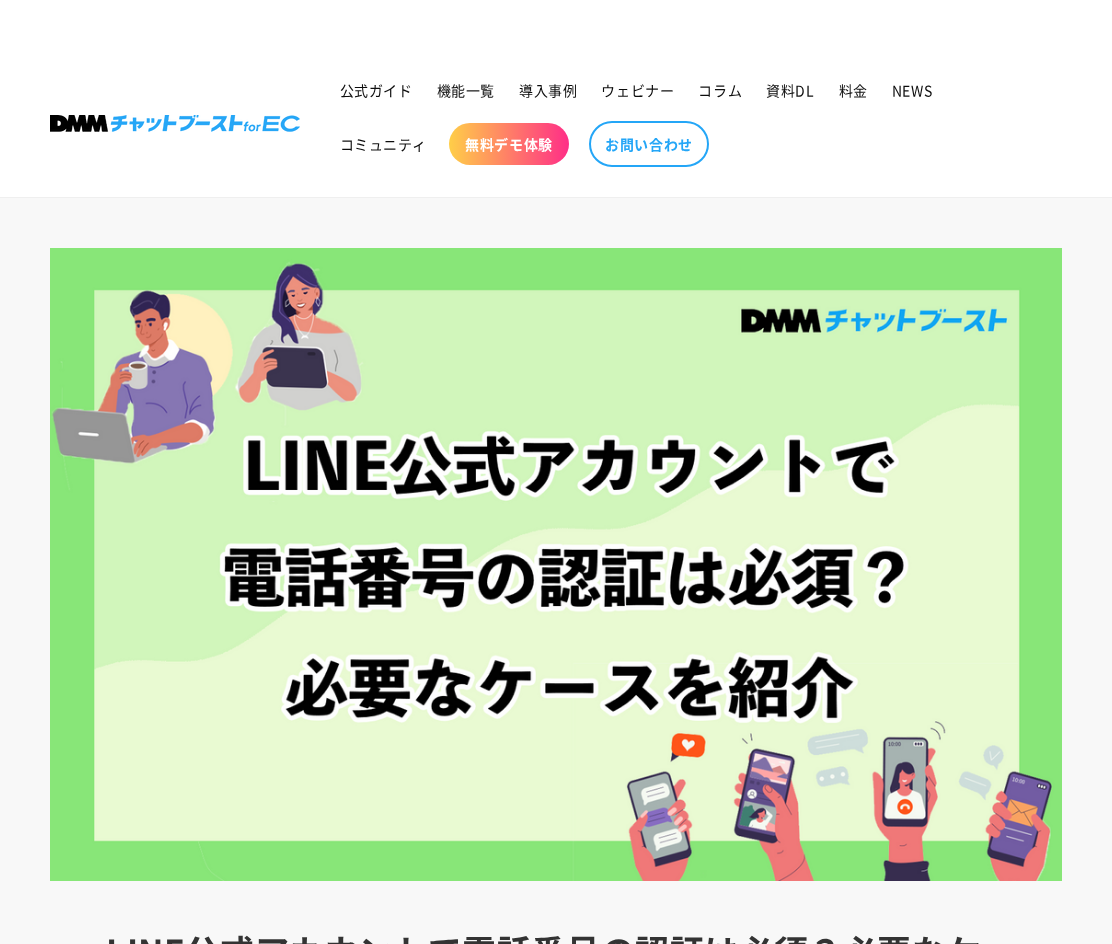 scroll, scrollTop: 600, scrollLeft: 0, axis: vertical 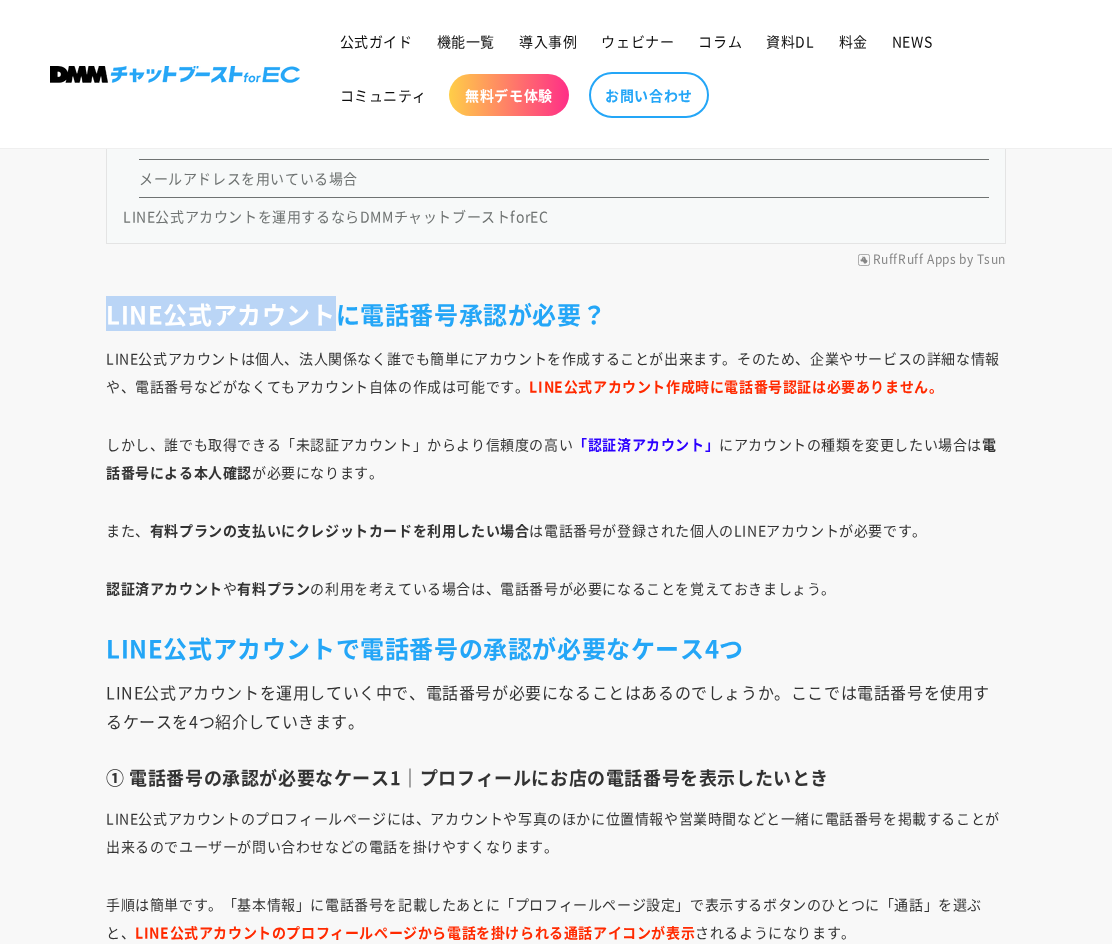 drag, startPoint x: 330, startPoint y: 311, endPoint x: 110, endPoint y: 324, distance: 220.38376 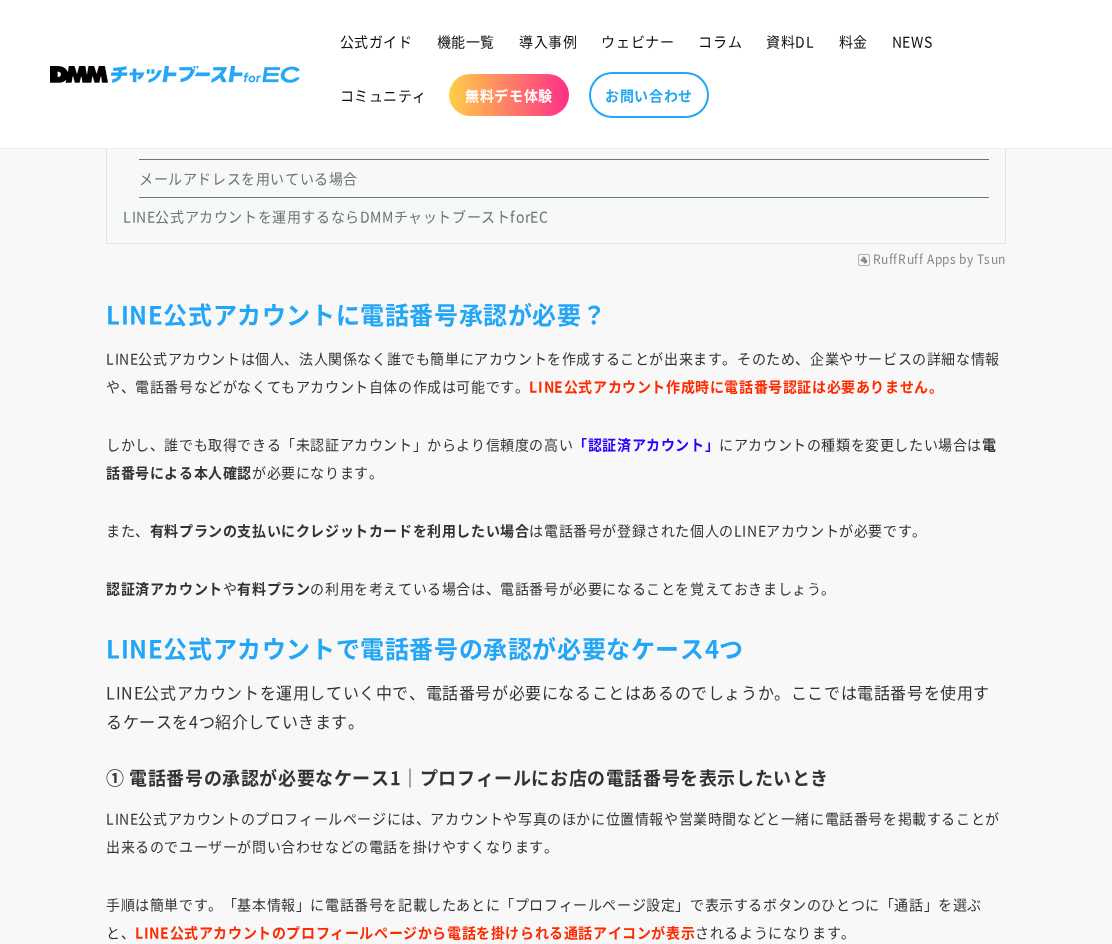 click on "LINE公式アカウントに電話番号承認が必要？" at bounding box center (556, 313) 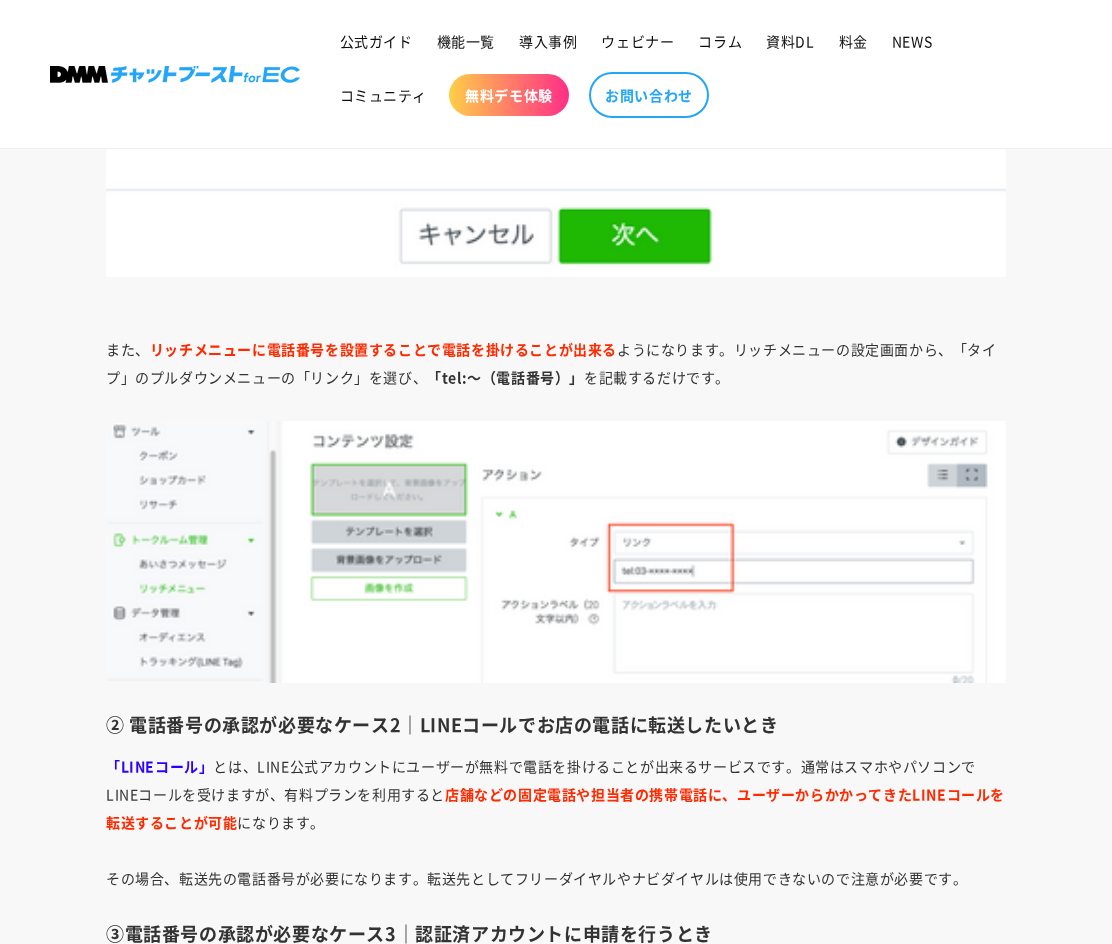 scroll, scrollTop: 4200, scrollLeft: 0, axis: vertical 